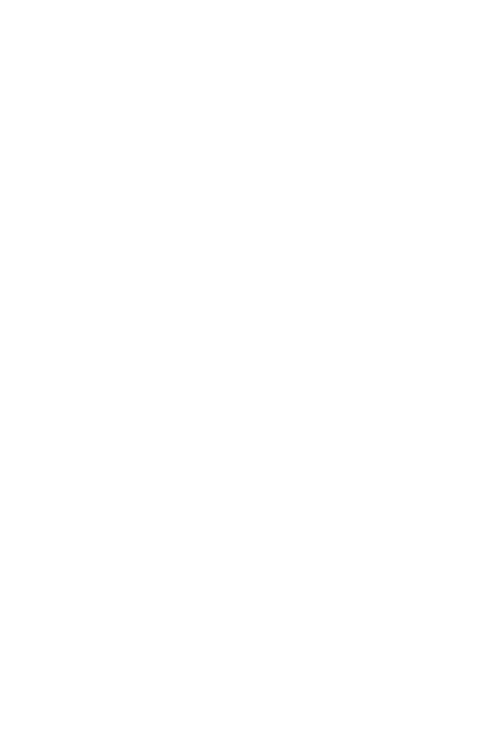 scroll, scrollTop: 0, scrollLeft: 0, axis: both 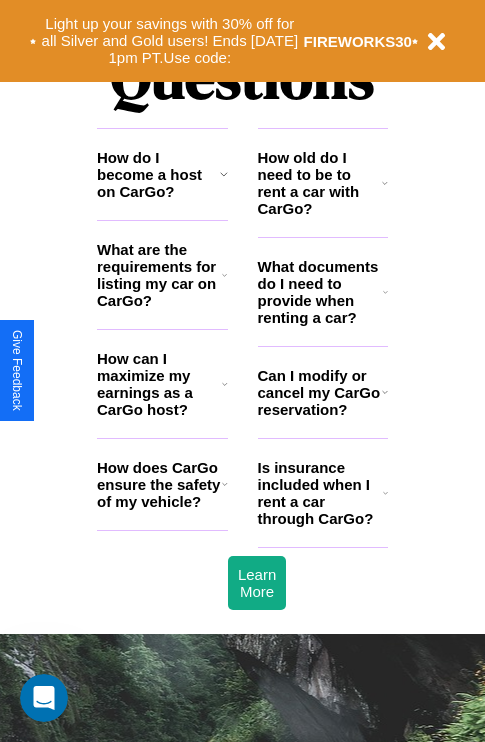 click on "How can I maximize my earnings as a CarGo host?" at bounding box center [159, 384] 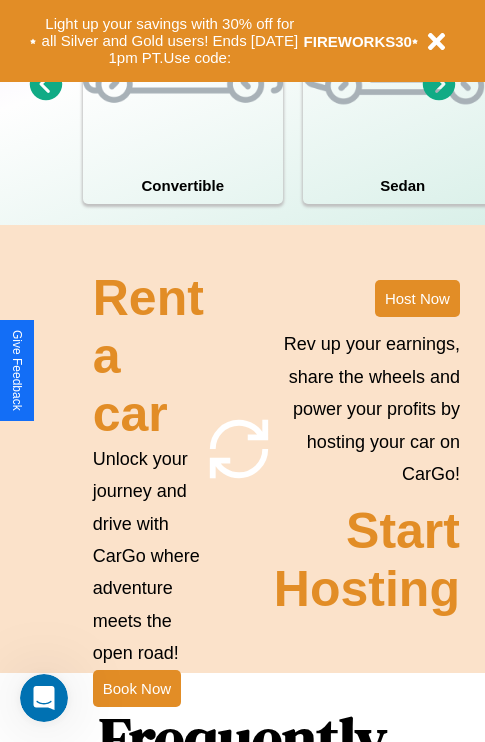 scroll, scrollTop: 1558, scrollLeft: 0, axis: vertical 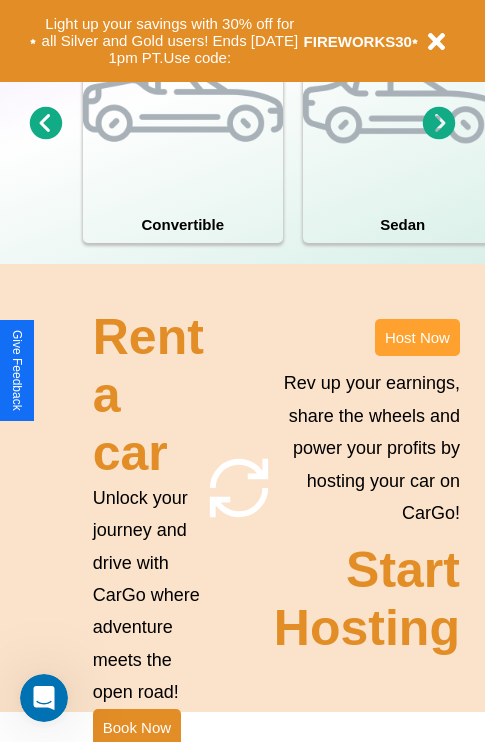 click on "Host Now" at bounding box center [417, 337] 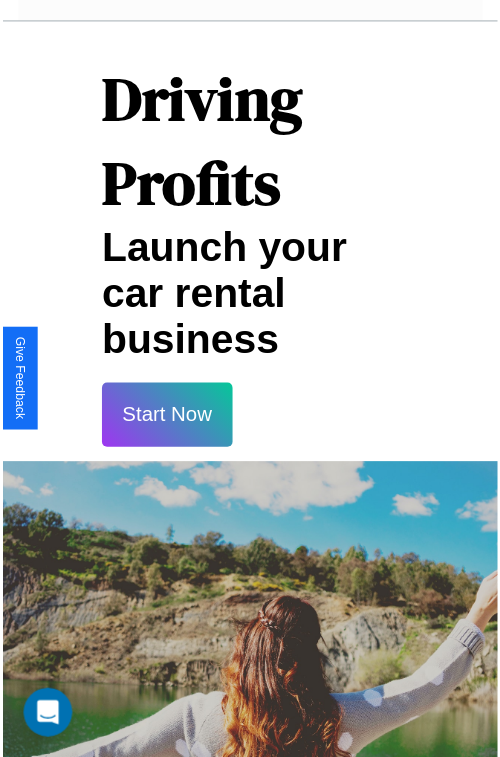 scroll, scrollTop: 35, scrollLeft: 0, axis: vertical 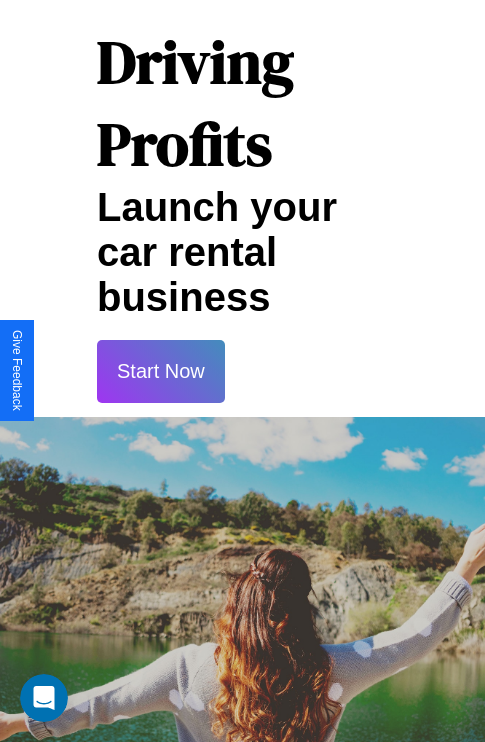 click on "Start Now" at bounding box center (161, 371) 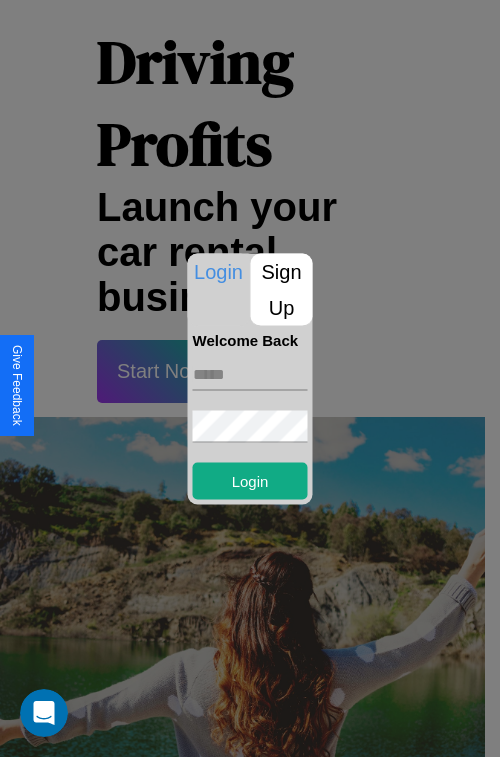 click on "Sign Up" at bounding box center [282, 289] 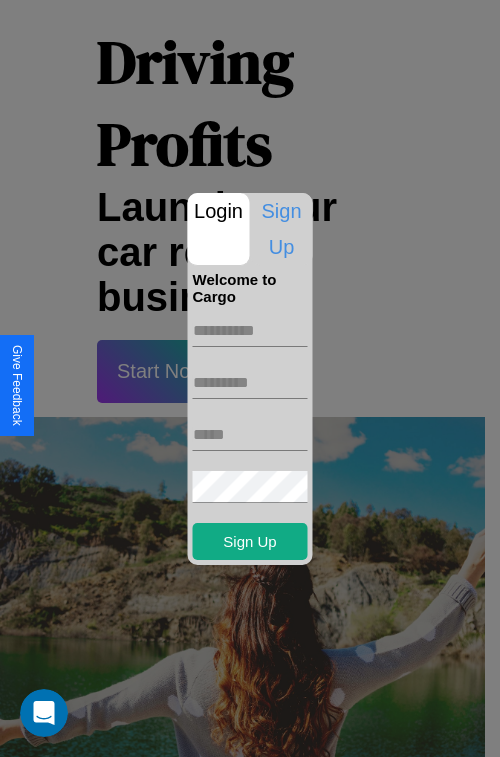 click at bounding box center (250, 331) 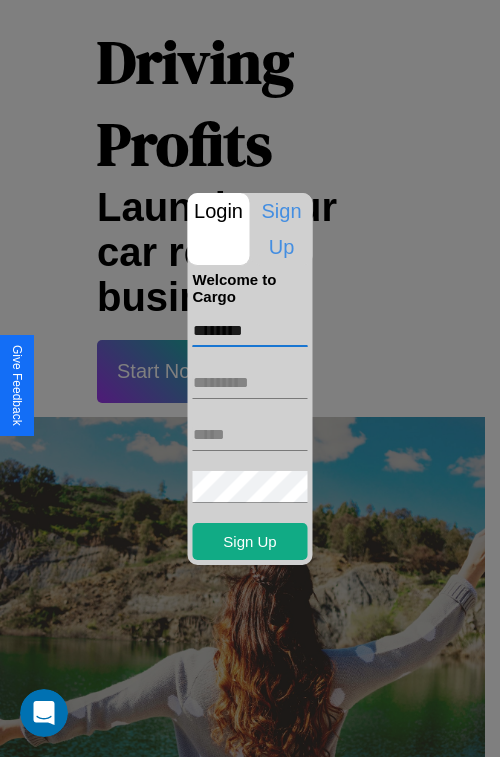type on "********" 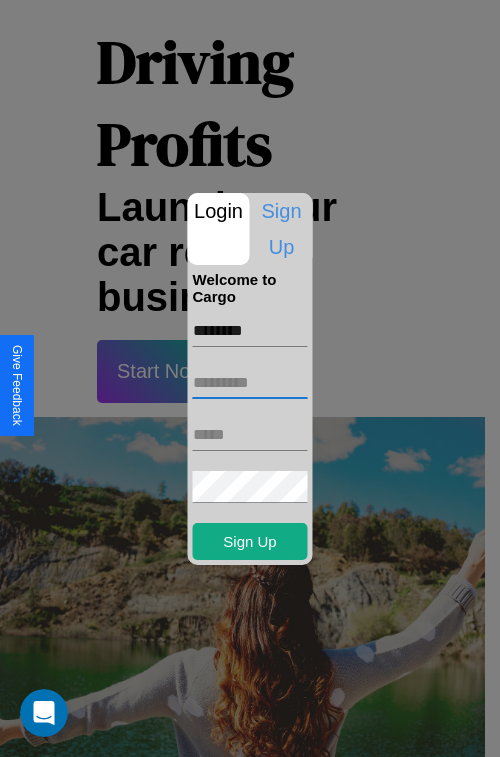 click at bounding box center (250, 383) 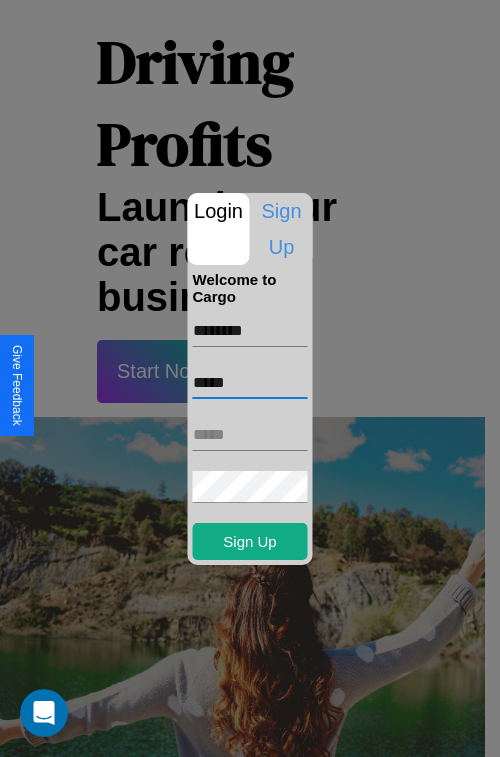 type on "*****" 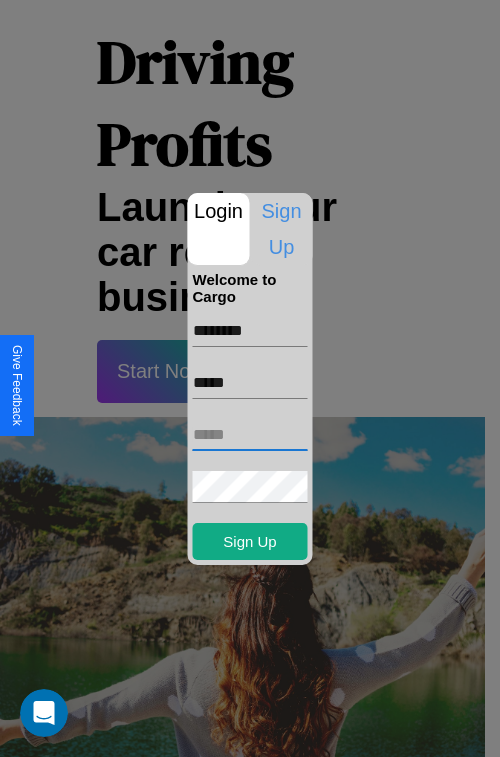 click at bounding box center (250, 435) 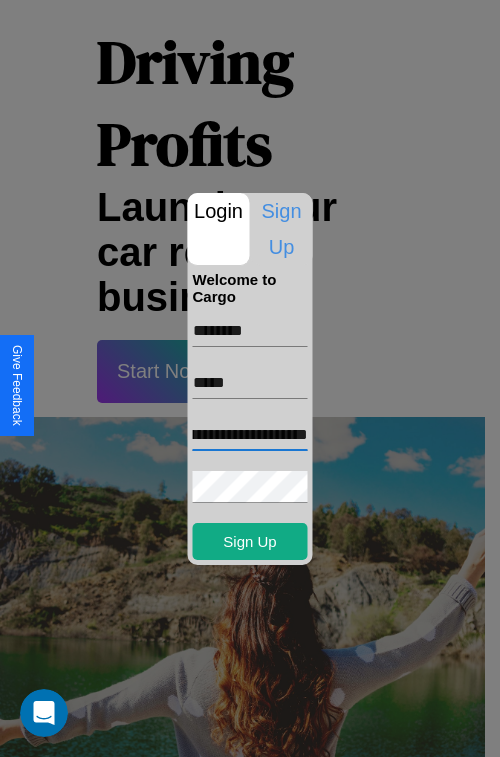 scroll, scrollTop: 0, scrollLeft: 72, axis: horizontal 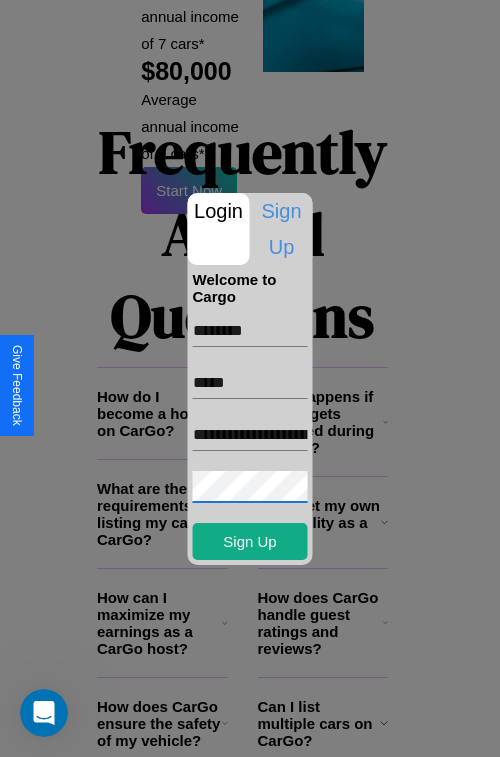 click at bounding box center (250, 378) 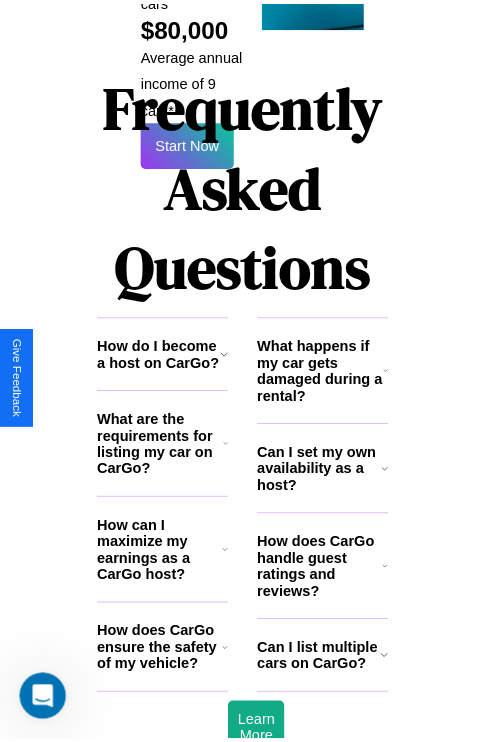 scroll, scrollTop: 28, scrollLeft: 0, axis: vertical 